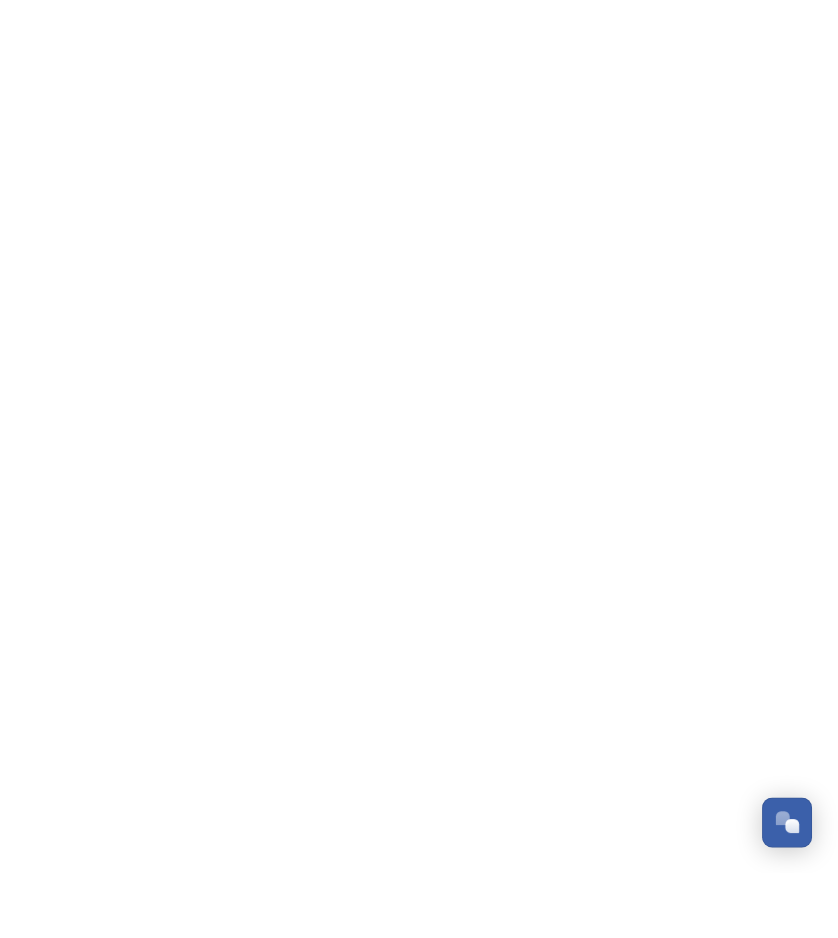 scroll, scrollTop: 0, scrollLeft: 0, axis: both 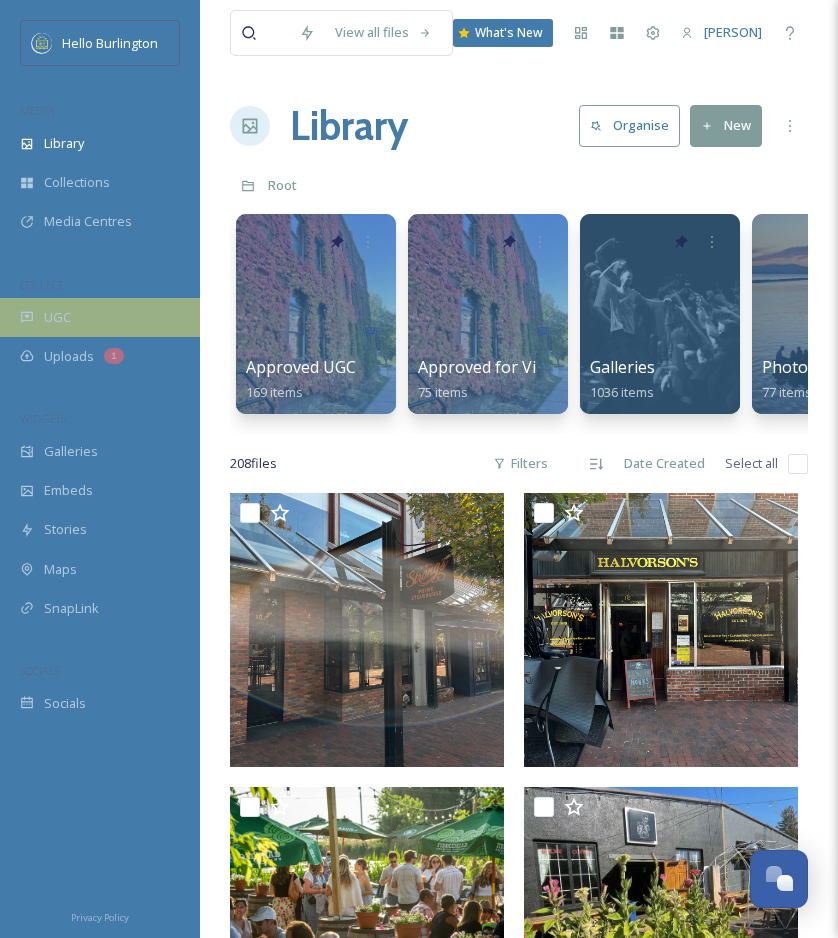 click on "UGC" at bounding box center [100, 317] 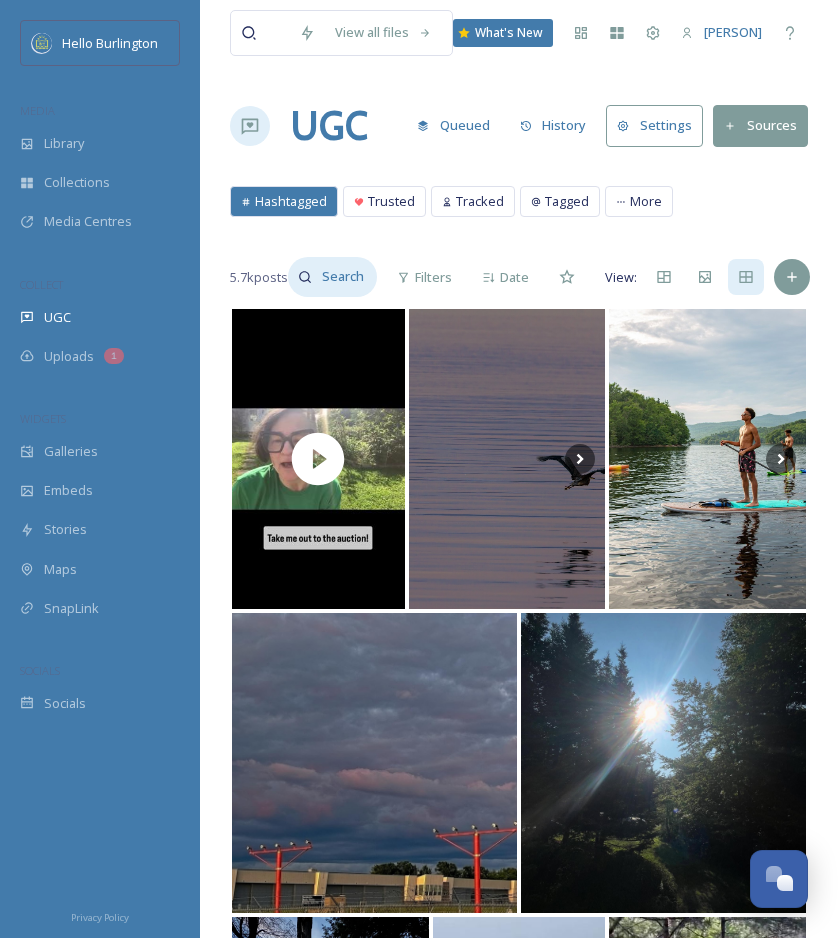 click at bounding box center [344, 277] 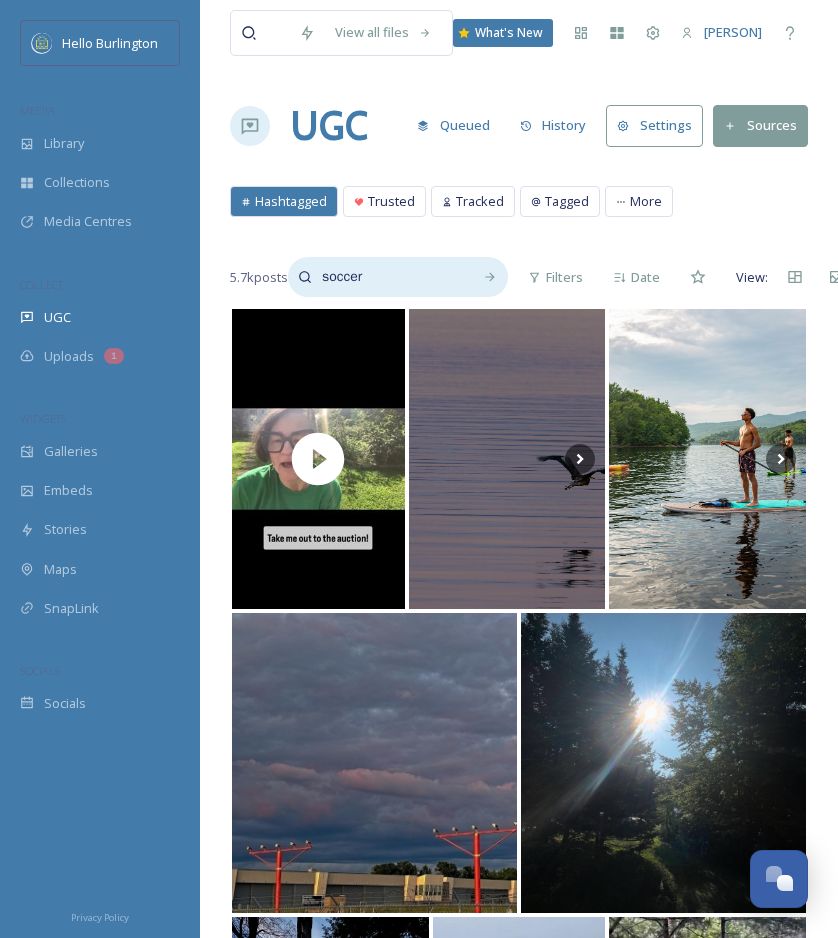 type on "soccer" 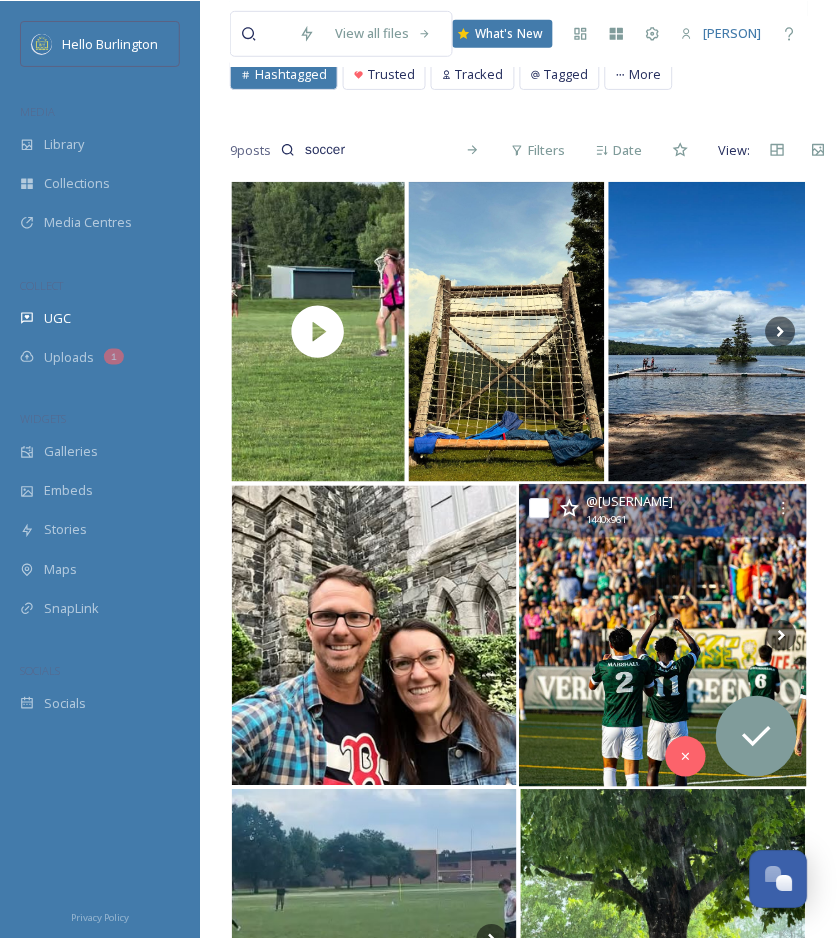 scroll, scrollTop: 130, scrollLeft: 0, axis: vertical 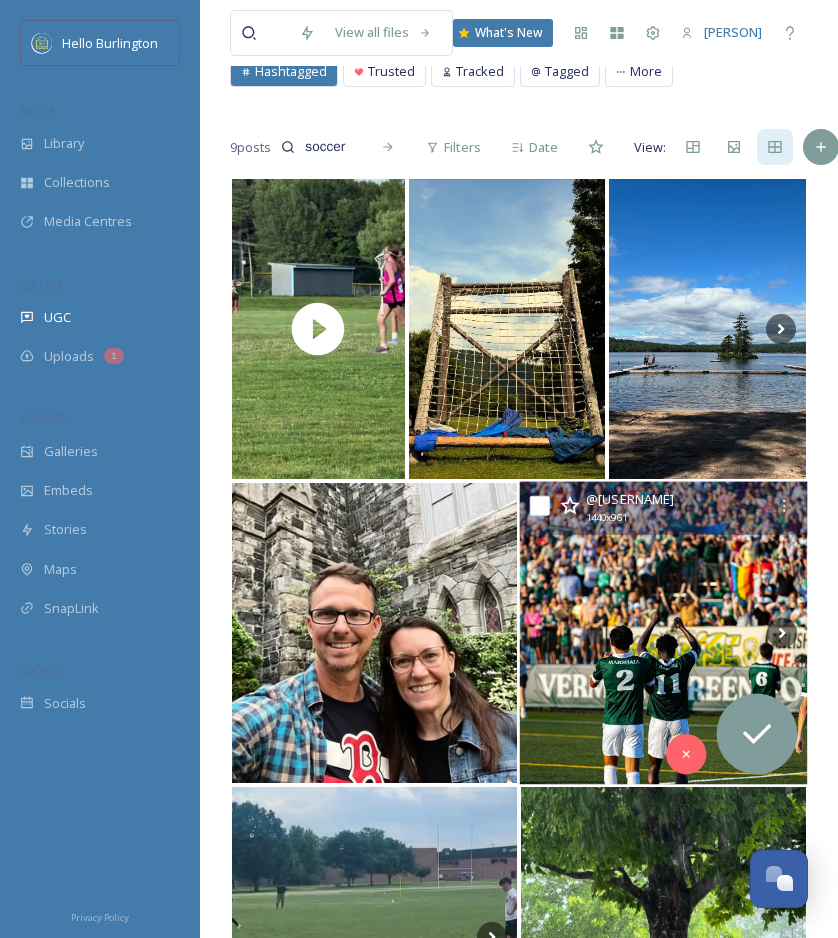 click at bounding box center (664, 633) 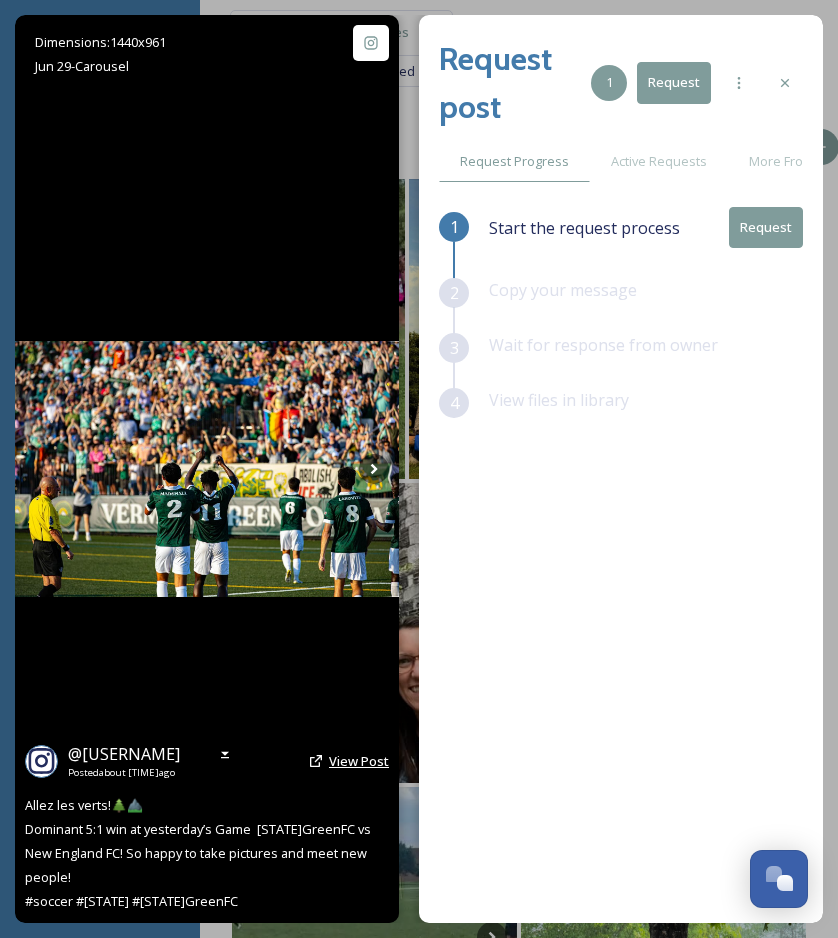 click on "View Post" at bounding box center [359, 761] 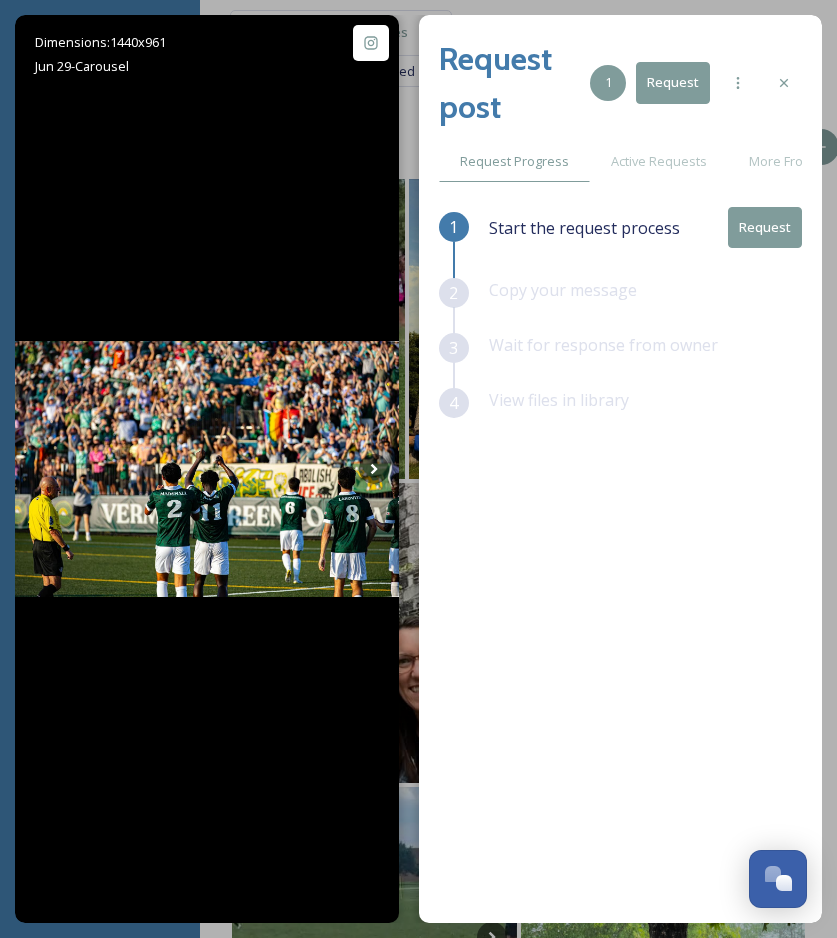click on "Request post 1 Request" at bounding box center [621, 83] 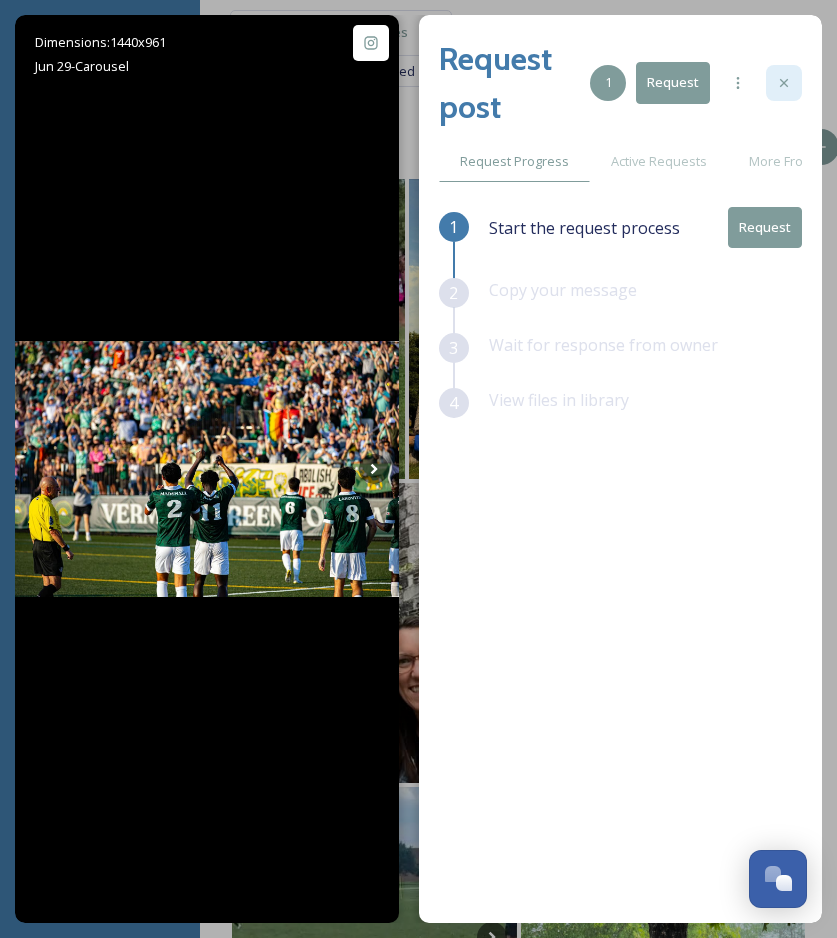 click at bounding box center [784, 83] 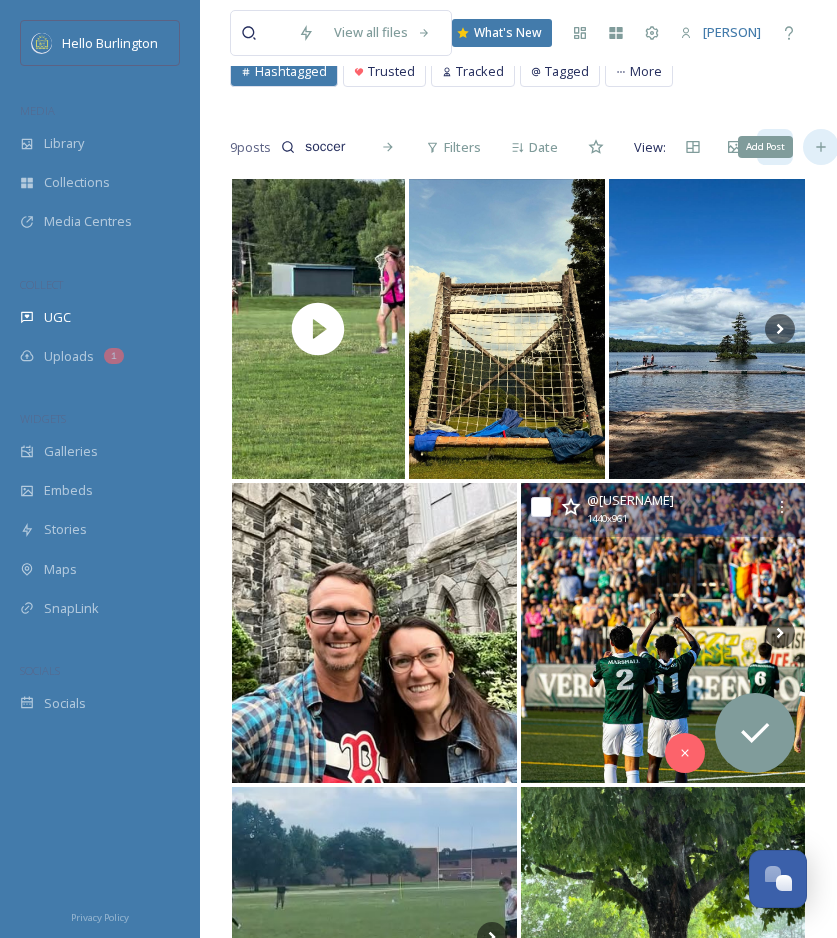 click 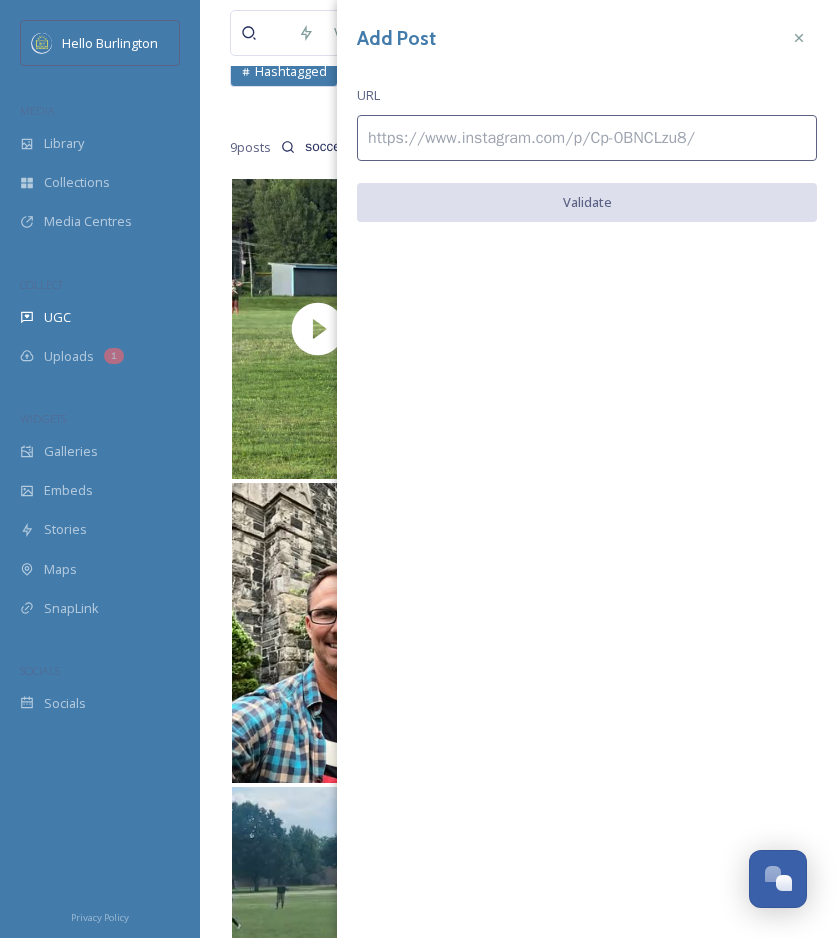 click at bounding box center [587, 138] 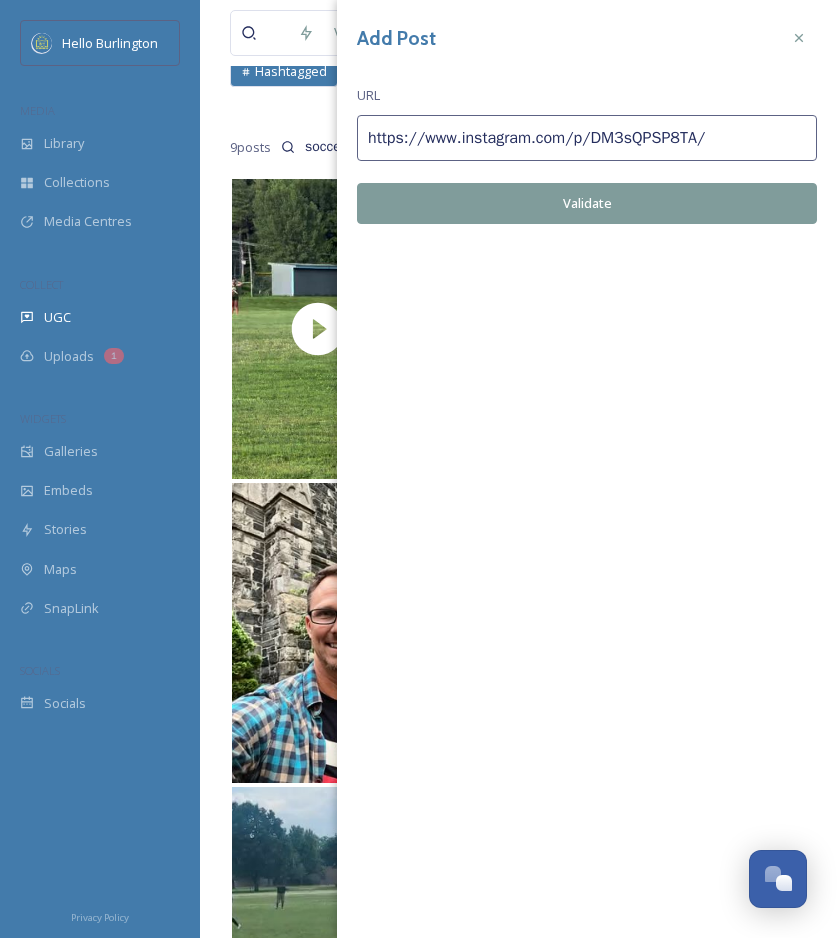 type on "https://www.instagram.com/p/DM3sQPSP8TA/" 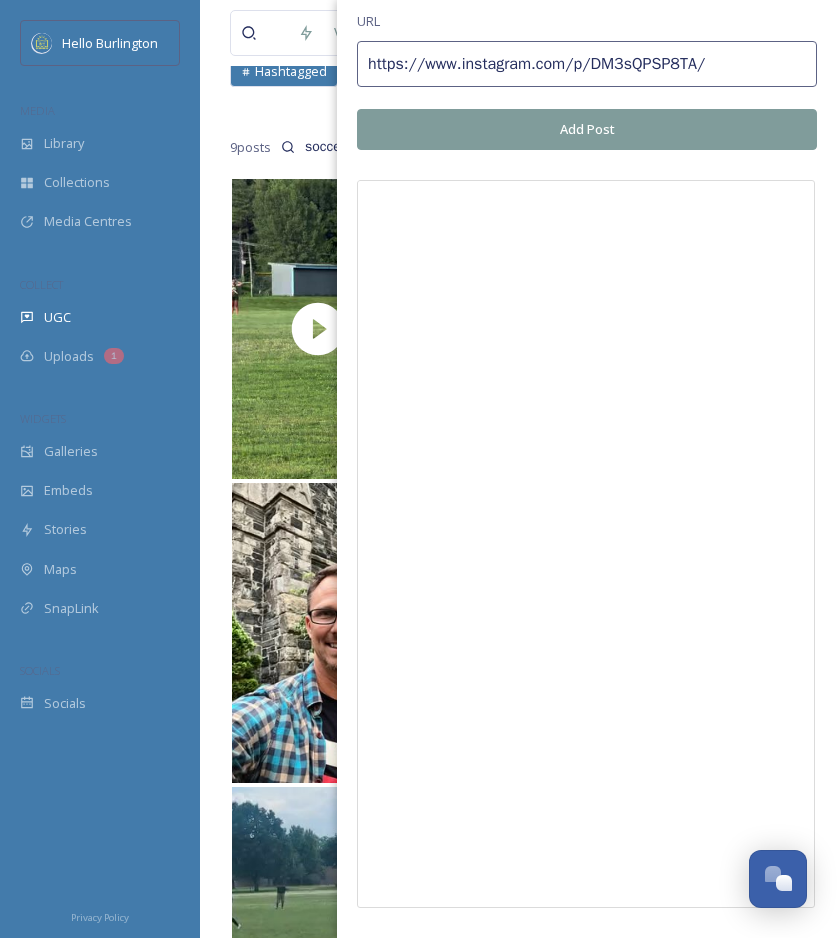 scroll, scrollTop: 0, scrollLeft: 0, axis: both 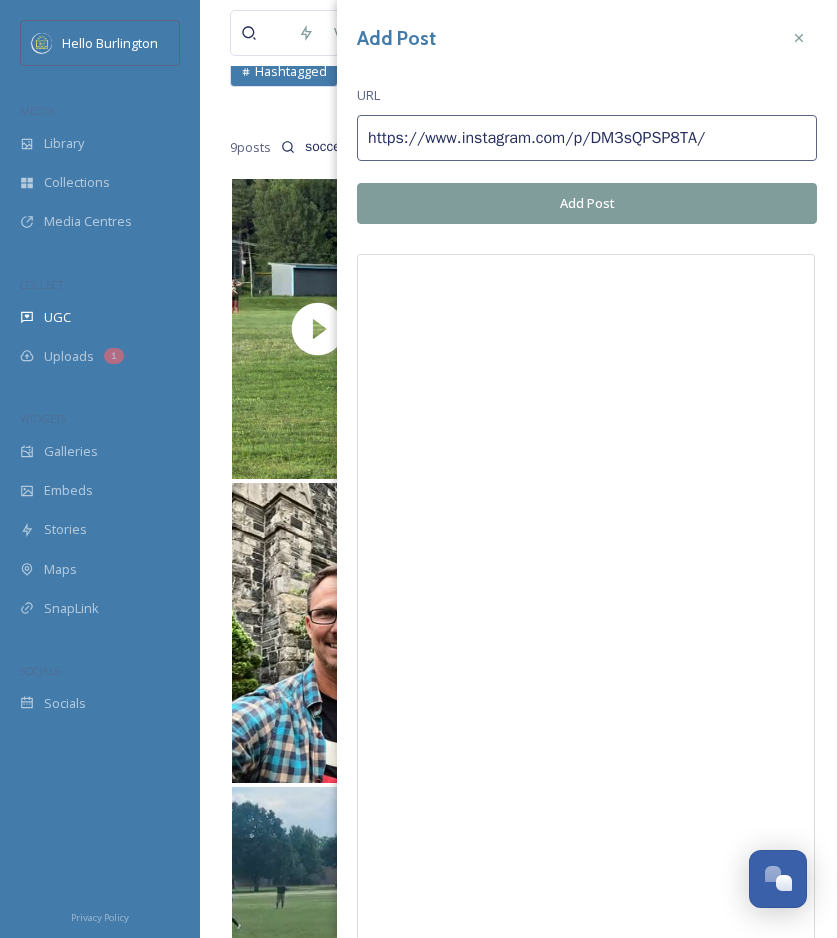 click on "Add Post" at bounding box center [587, 203] 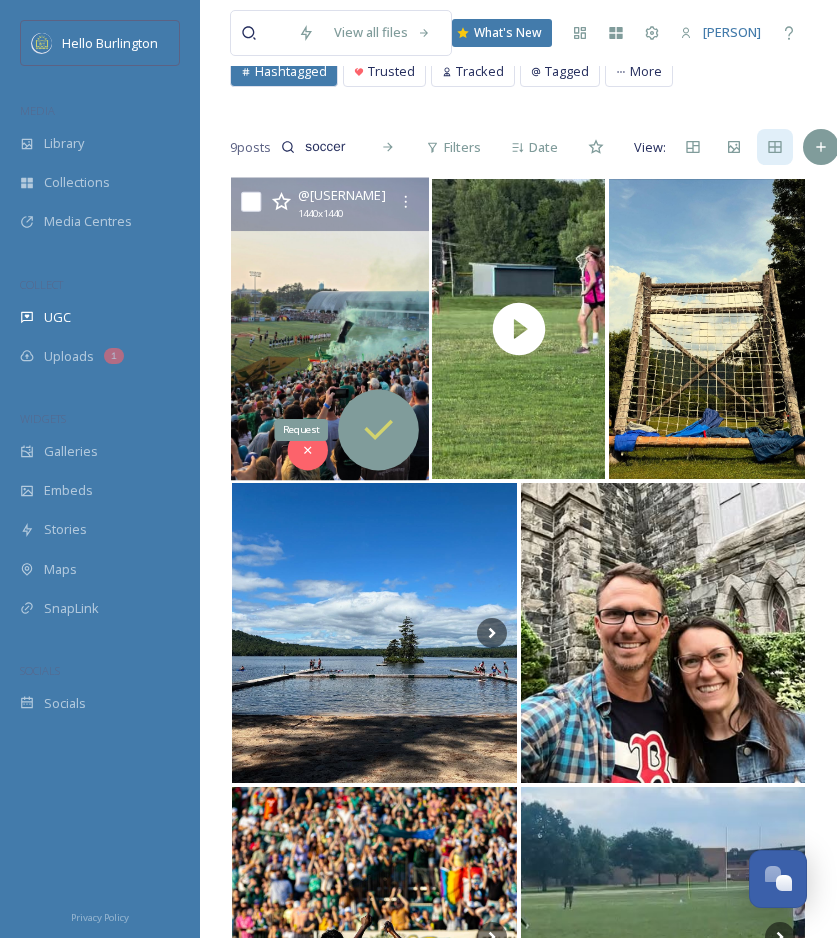 click 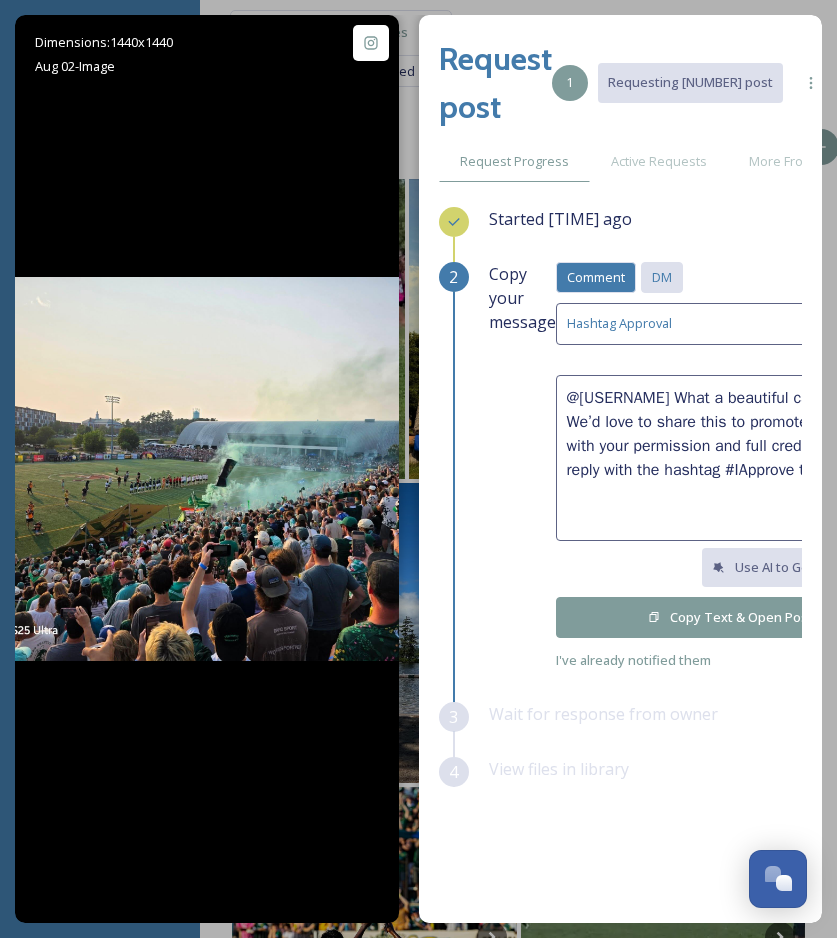 click on "DM" at bounding box center (662, 277) 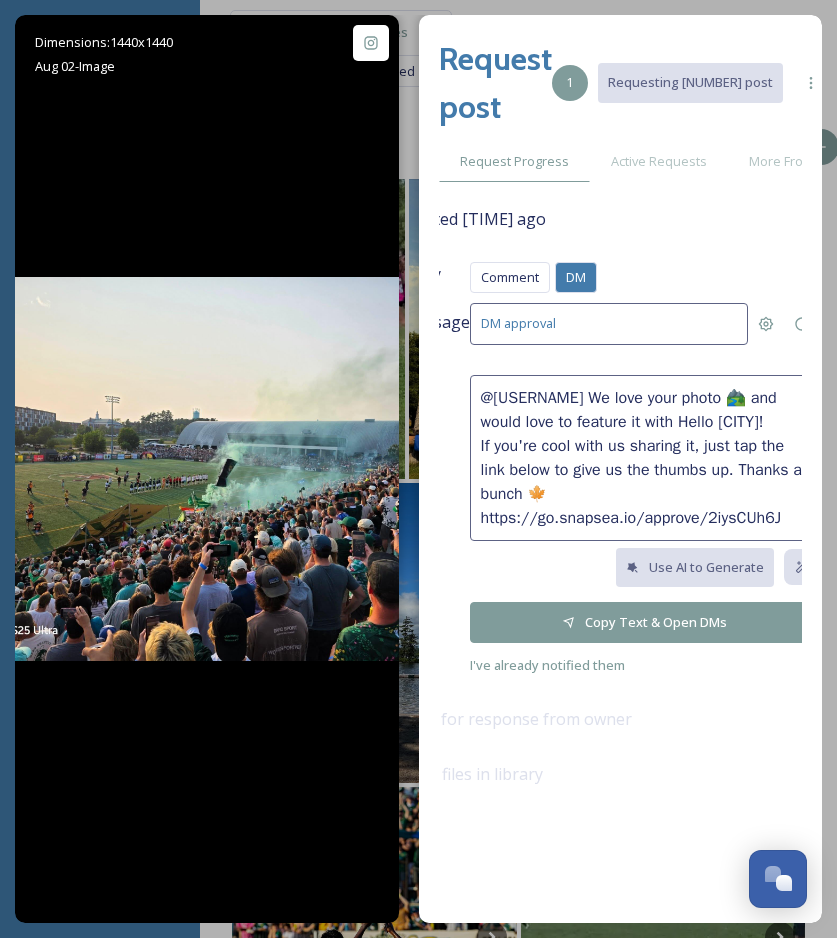 scroll, scrollTop: 0, scrollLeft: 87, axis: horizontal 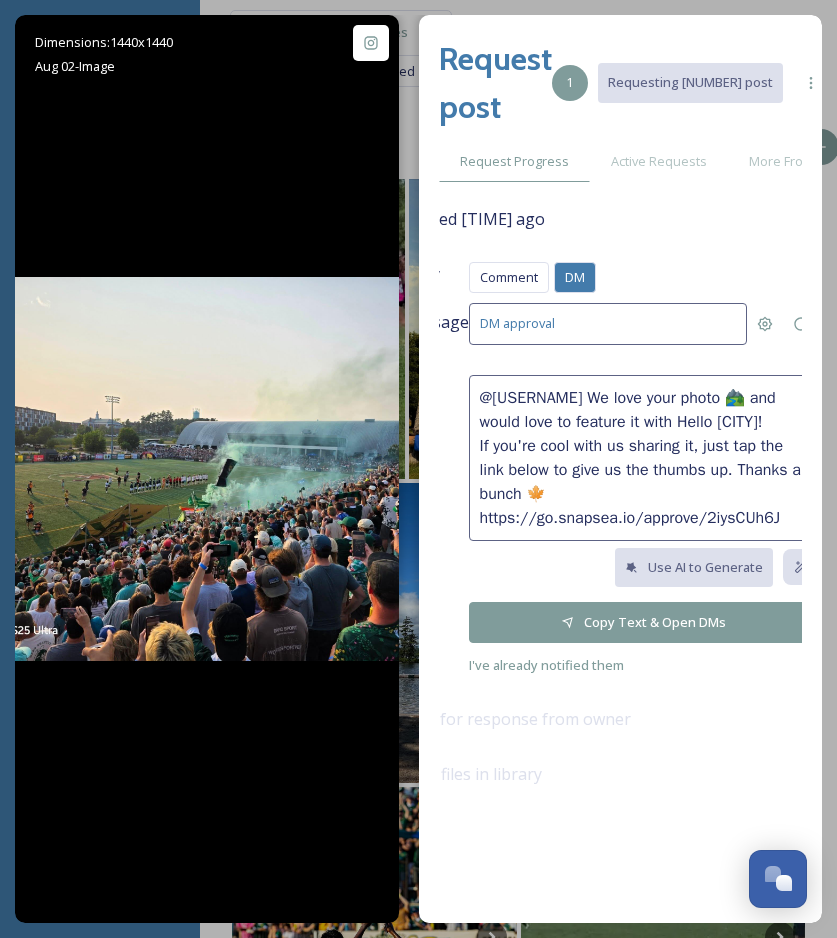 click on "@[USERNAME] We love your photo 🏞️ and would love to feature it with Hello [CITY]!
If you're cool with us sharing it, just tap the link below to give us the thumbs up. Thanks a bunch 🍁
https://go.snapsea.io/approve/2iysCUh6J" at bounding box center [644, 458] 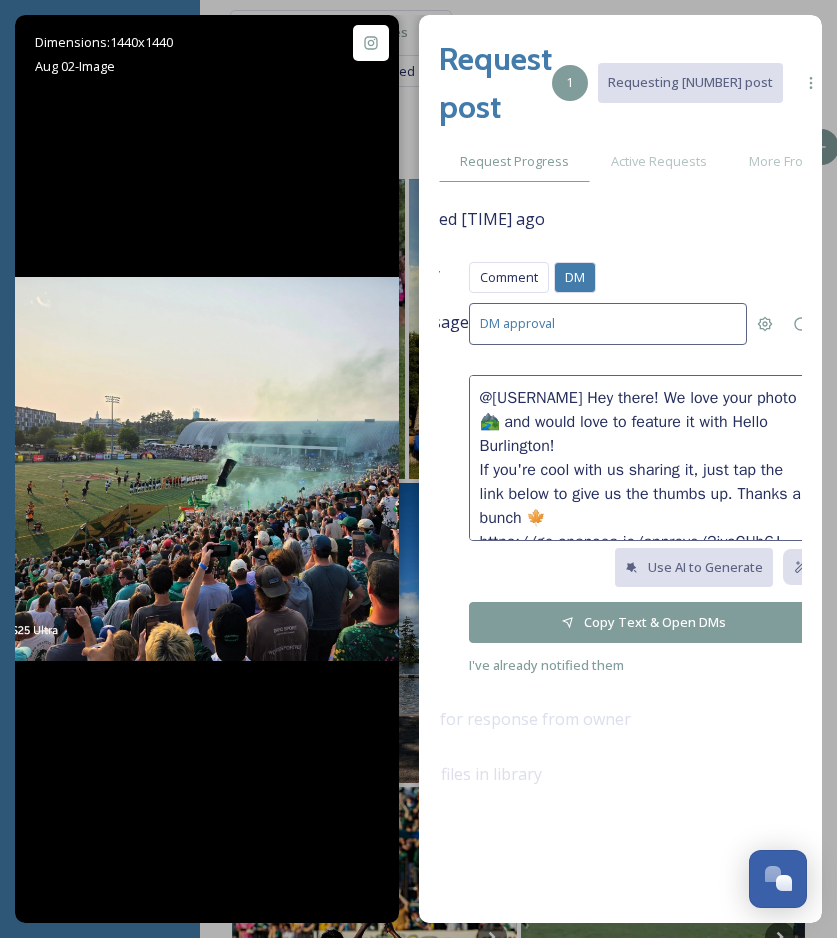click on "@[USERNAME] Hey there! We love your photo 🏞️ and would love to feature it with Hello Burlington!
If you're cool with us sharing it, just tap the link below to give us the thumbs up. Thanks a bunch 🍁
https://go.snapsea.io/approve/2iysCUh6J" at bounding box center [644, 458] 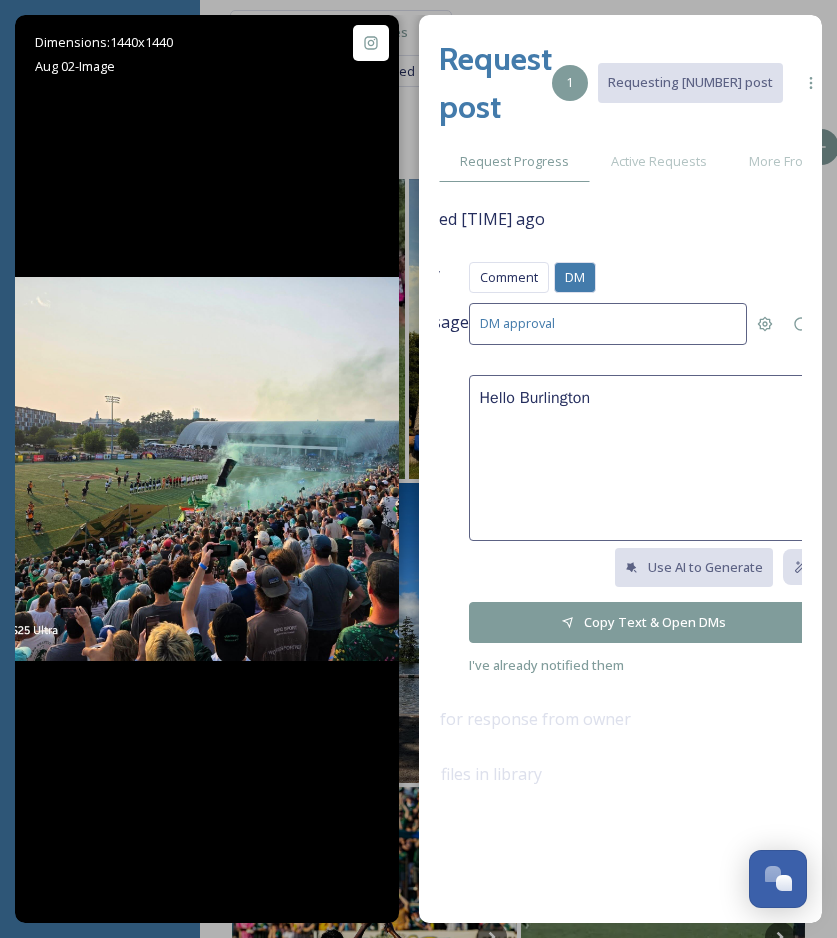scroll, scrollTop: 0, scrollLeft: 89, axis: horizontal 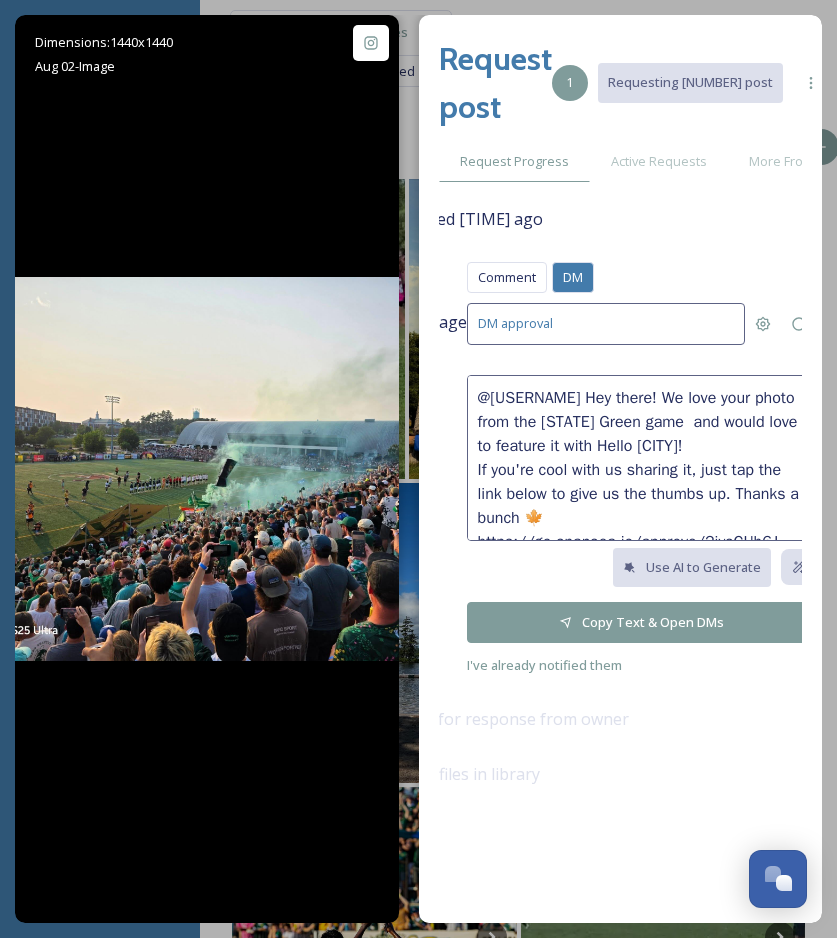 paste on "⚽" 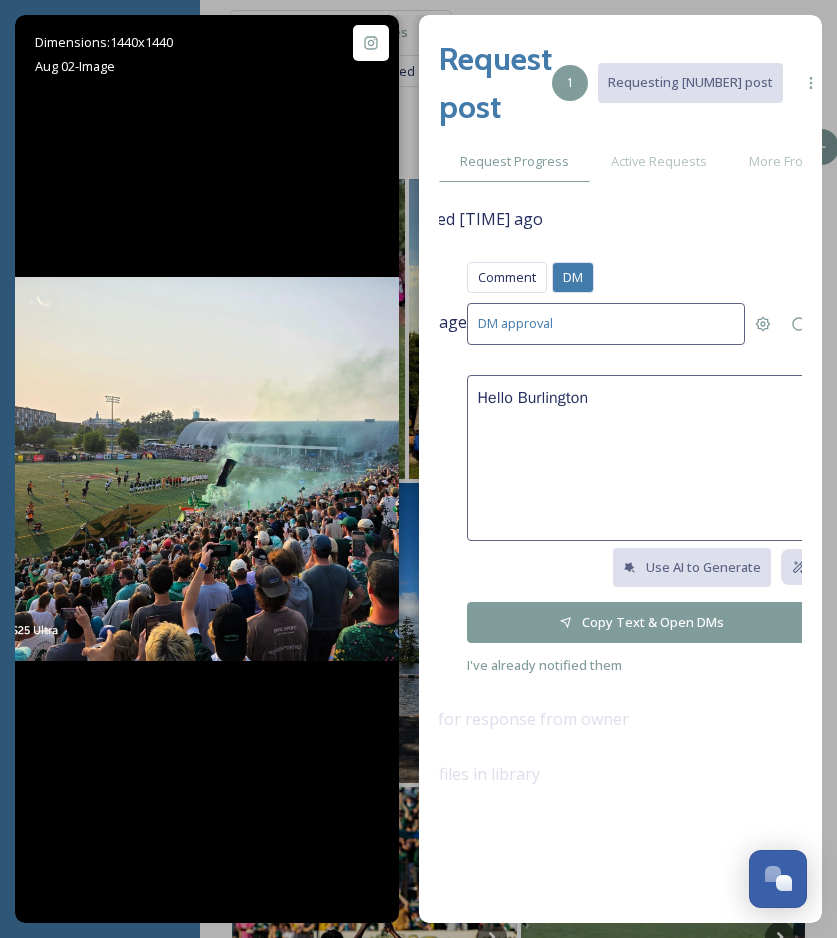 click on "Hello Burlington" at bounding box center [642, 458] 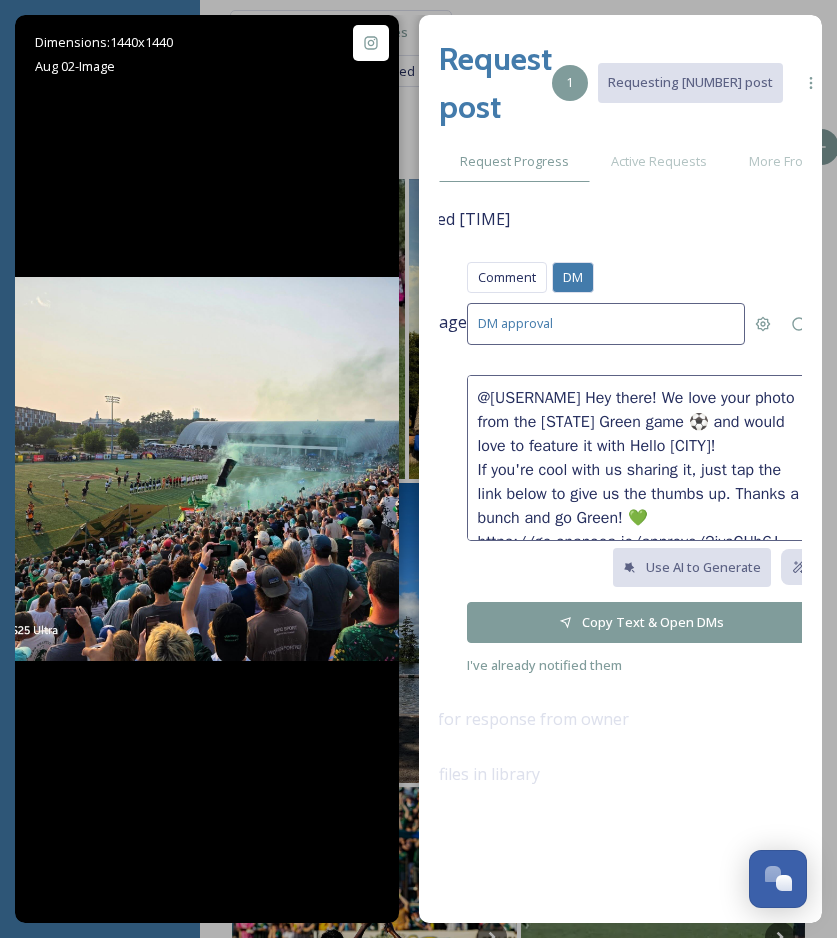 type on "@[USERNAME] Hey there! We love your photo from the [STATE] Green game ⚽ and would love to feature it with Hello [CITY]!
If you're cool with us sharing it, just tap the link below to give us the thumbs up. Thanks a bunch and go Green! 💚
https://go.snapsea.io/approve/2iysCUh6J" 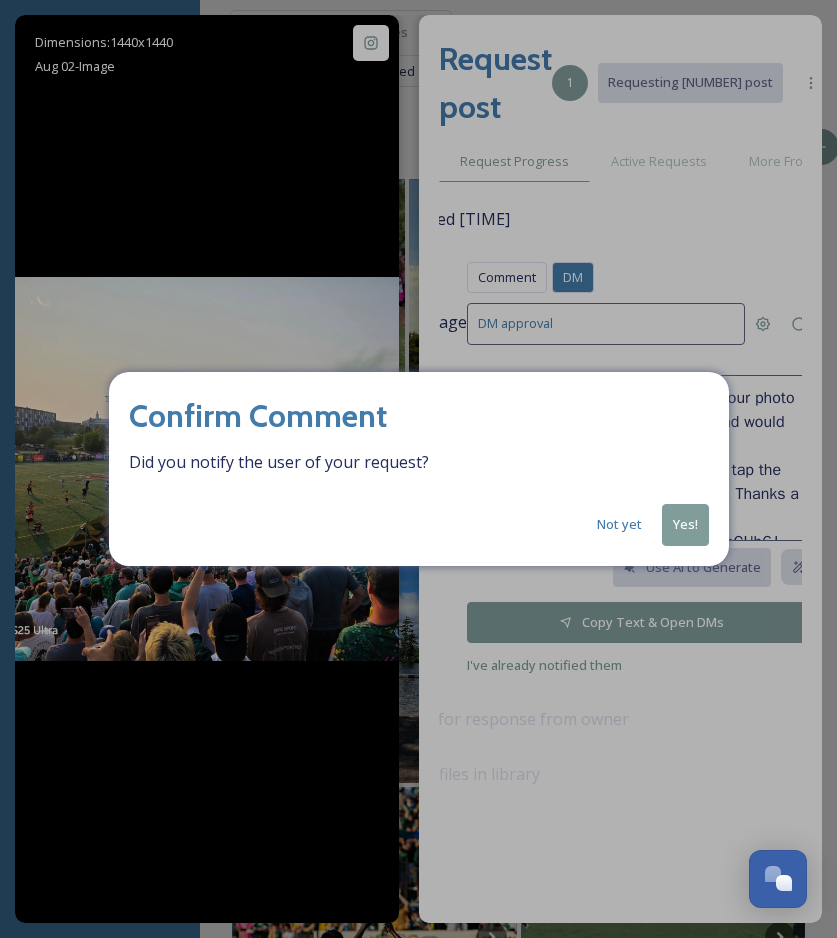 click on "Yes!" at bounding box center [685, 524] 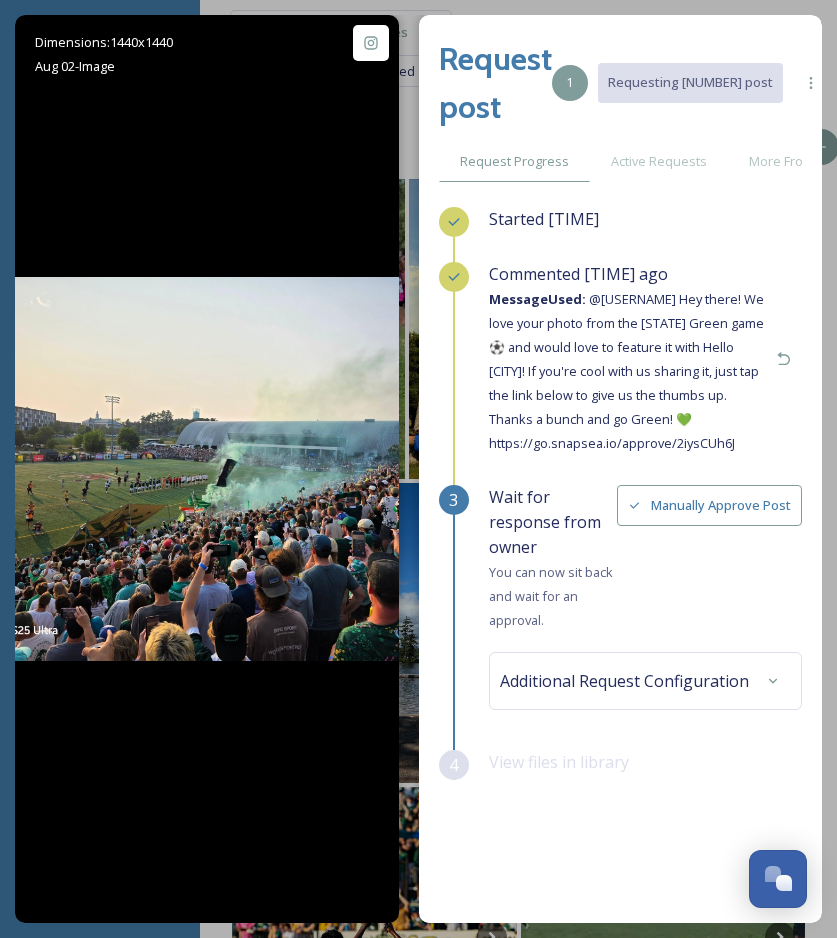 scroll, scrollTop: 0, scrollLeft: 0, axis: both 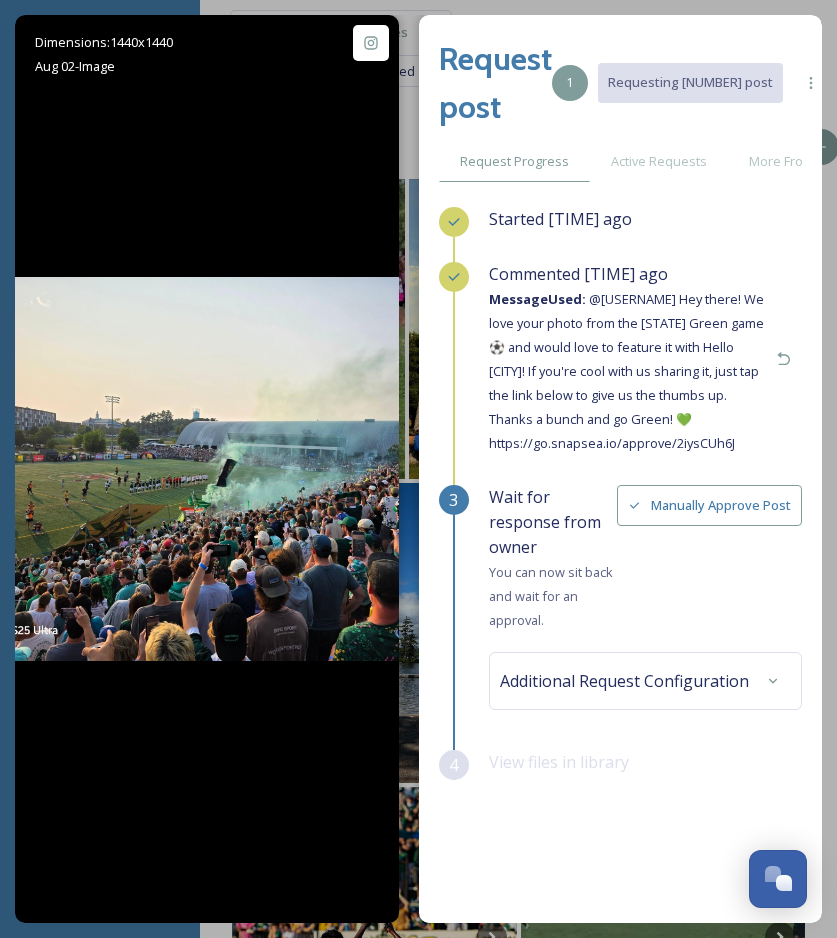 click at bounding box center (857, 83) 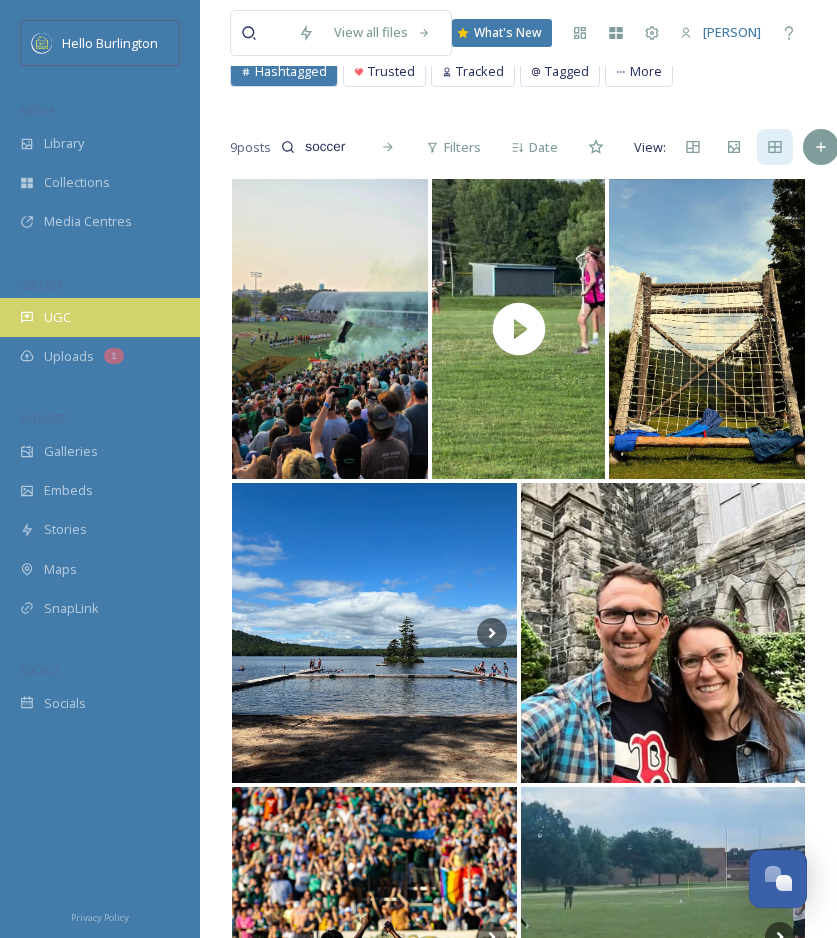 click on "UGC" at bounding box center [100, 317] 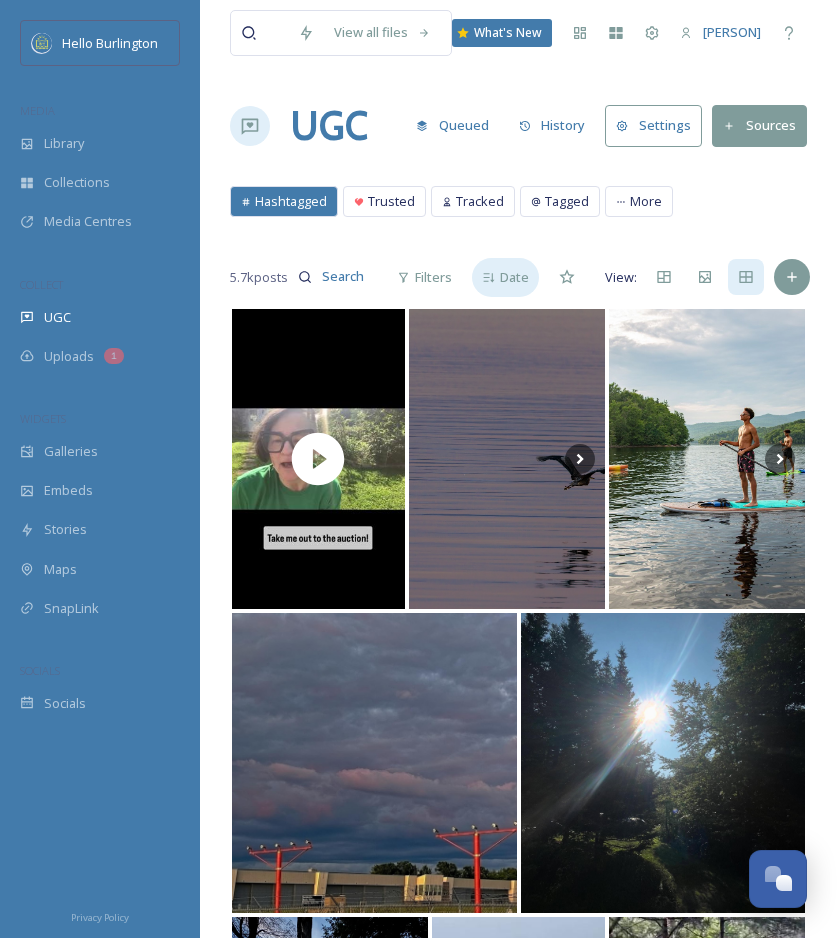 click on "Date" at bounding box center [514, 277] 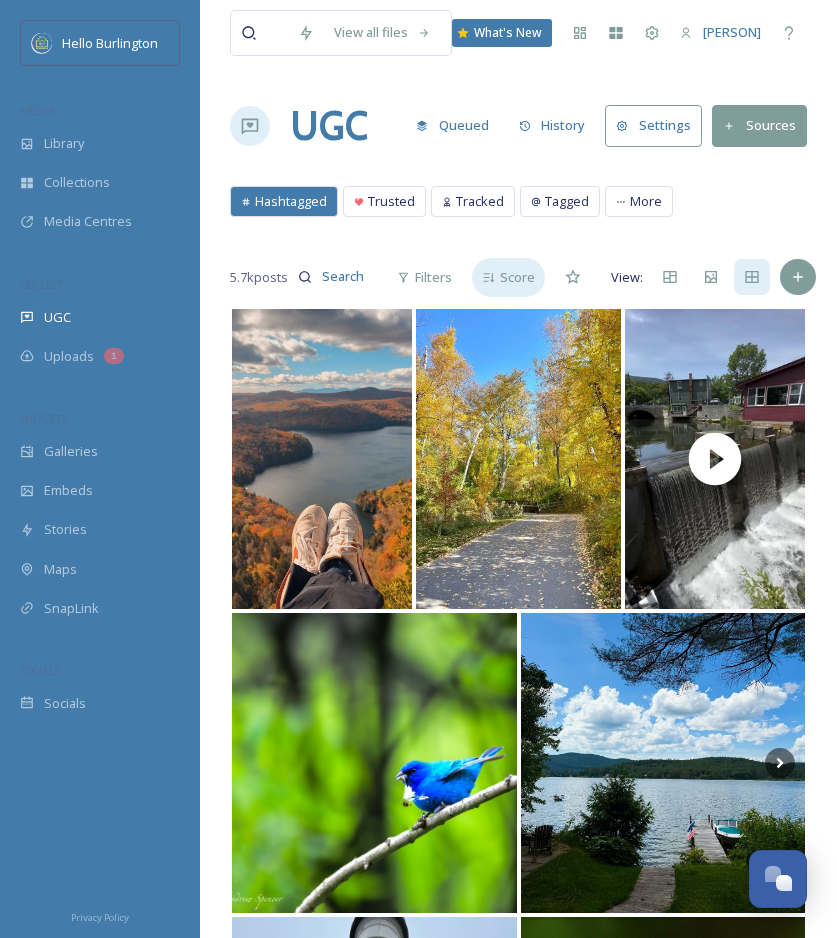 click on "Score" at bounding box center [517, 277] 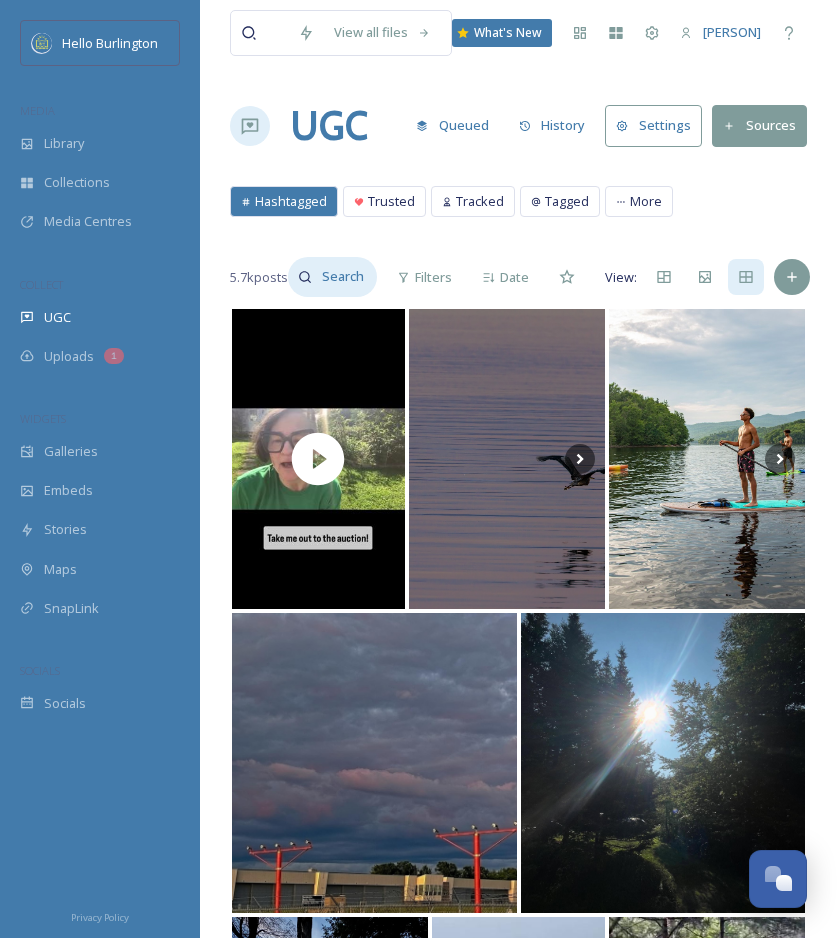 click at bounding box center [344, 277] 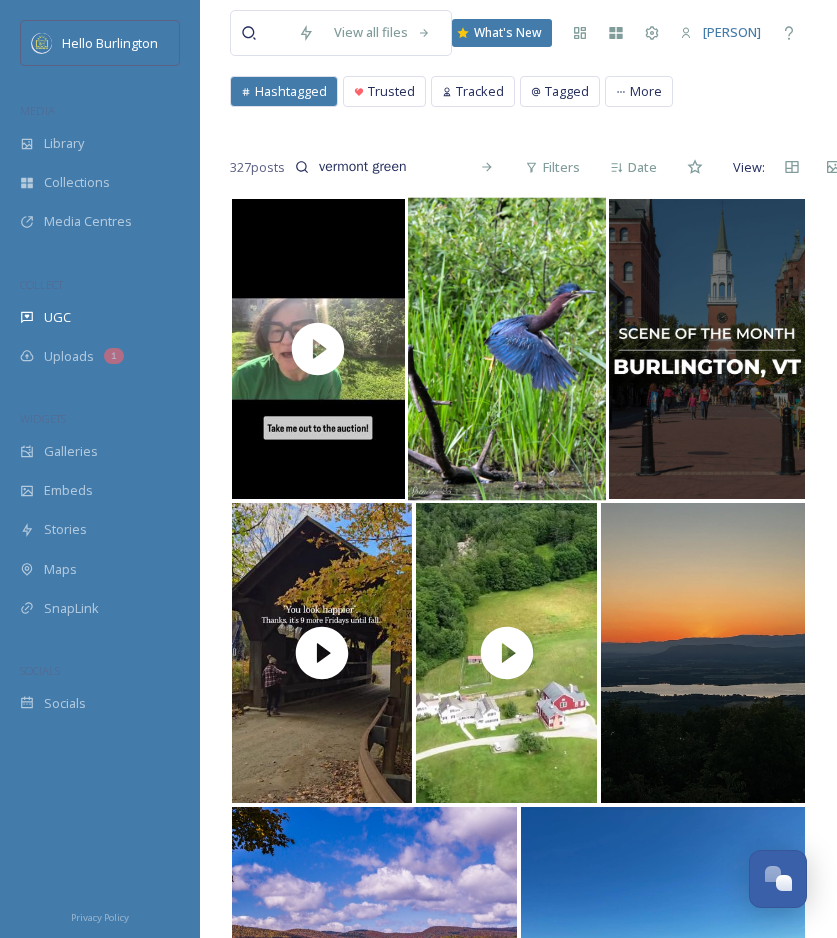 scroll, scrollTop: 0, scrollLeft: 0, axis: both 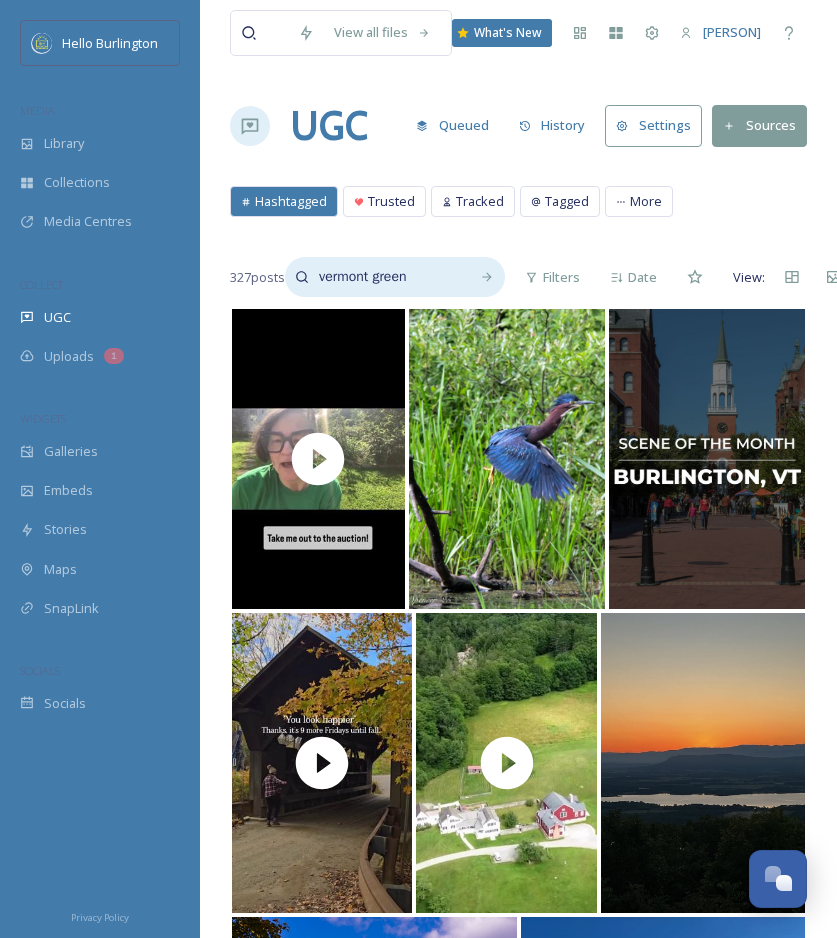 click on "vermont green" at bounding box center [384, 277] 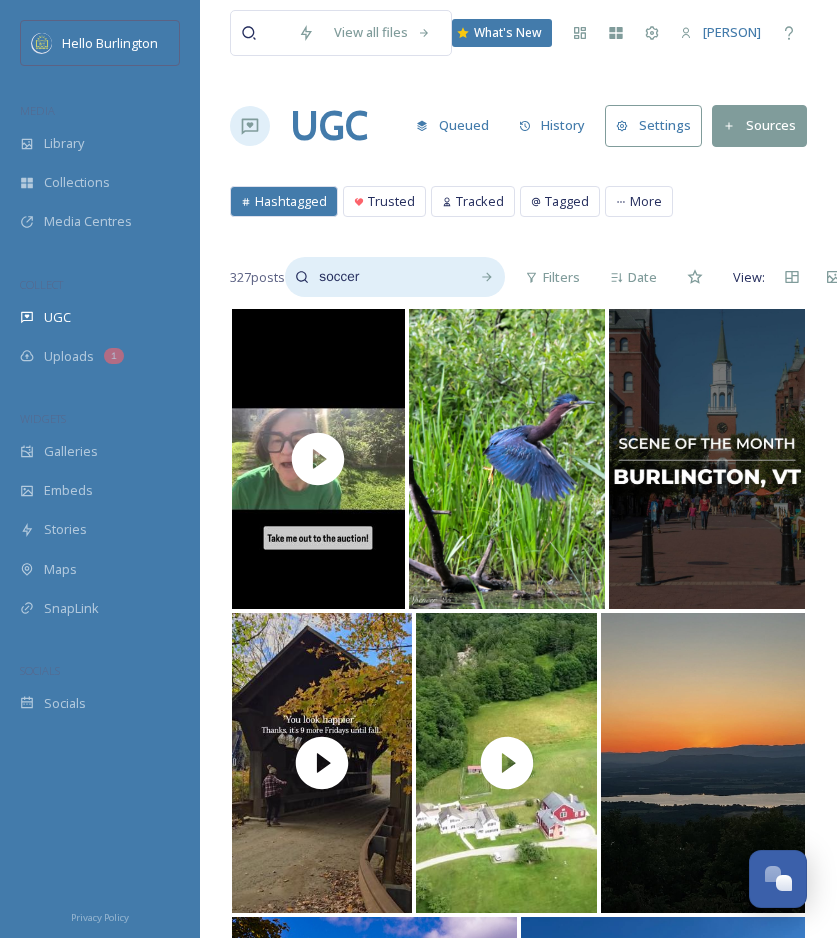 type on "soccer" 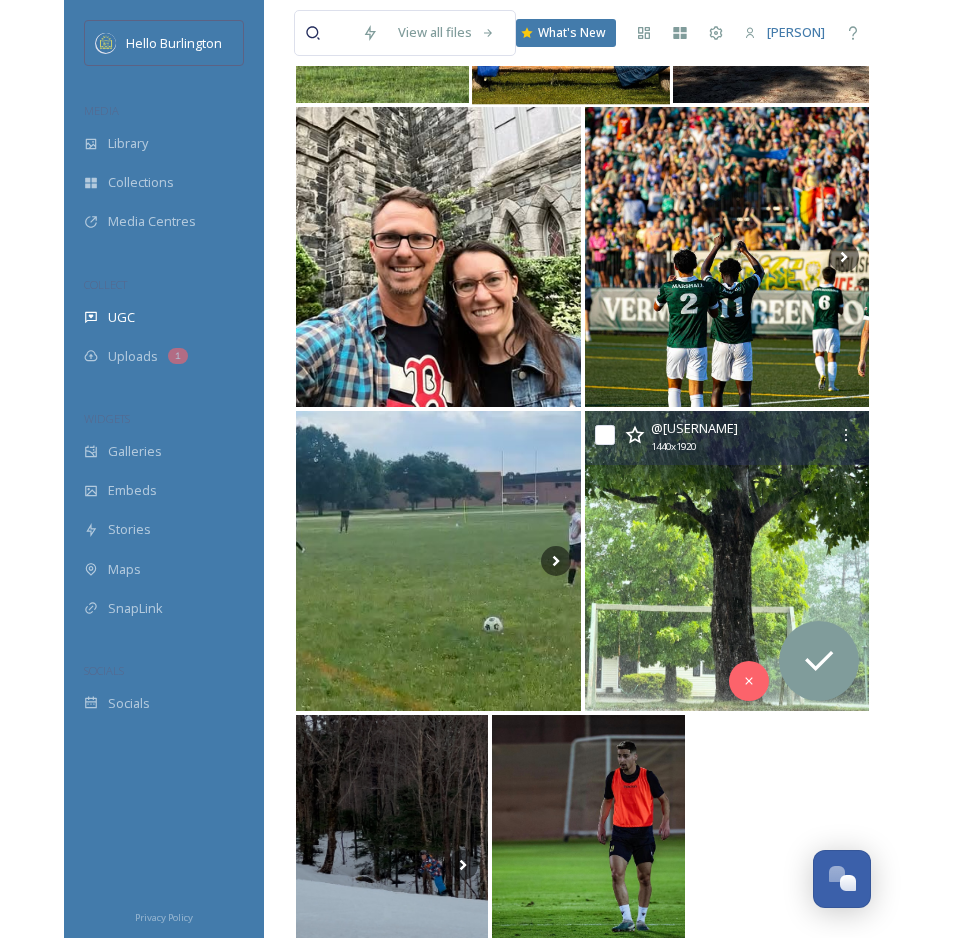 scroll, scrollTop: 0, scrollLeft: 0, axis: both 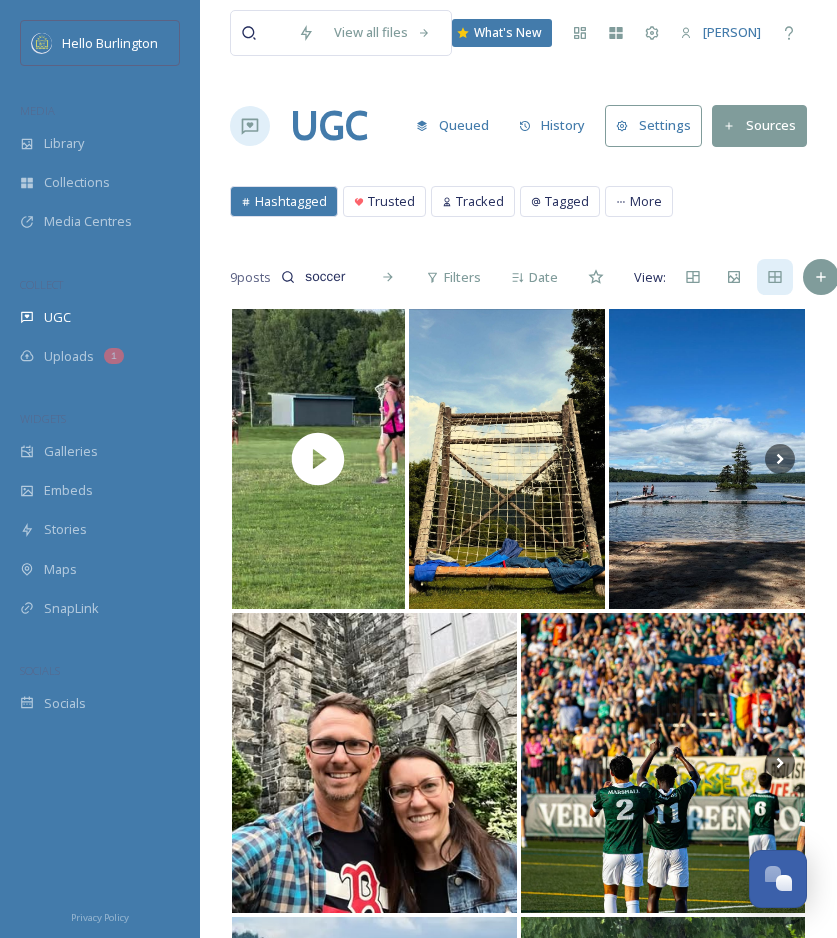 click on "Sources" at bounding box center (759, 125) 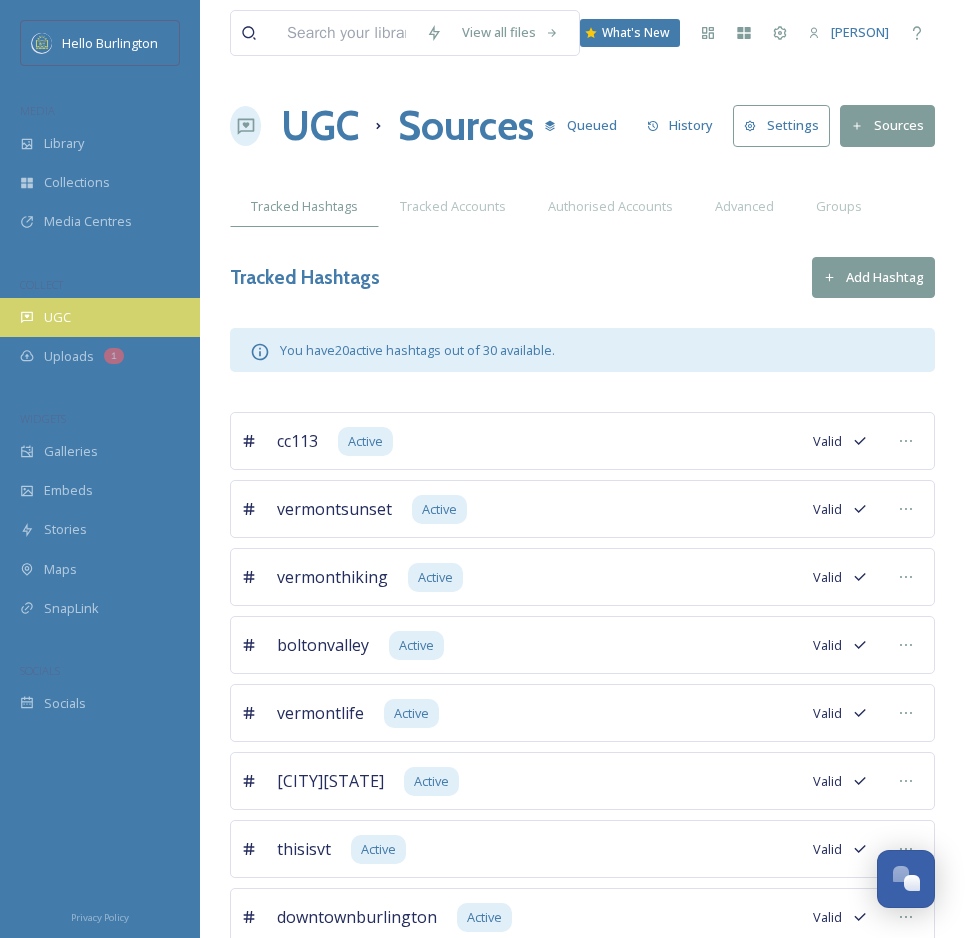 click on "UGC" at bounding box center (100, 317) 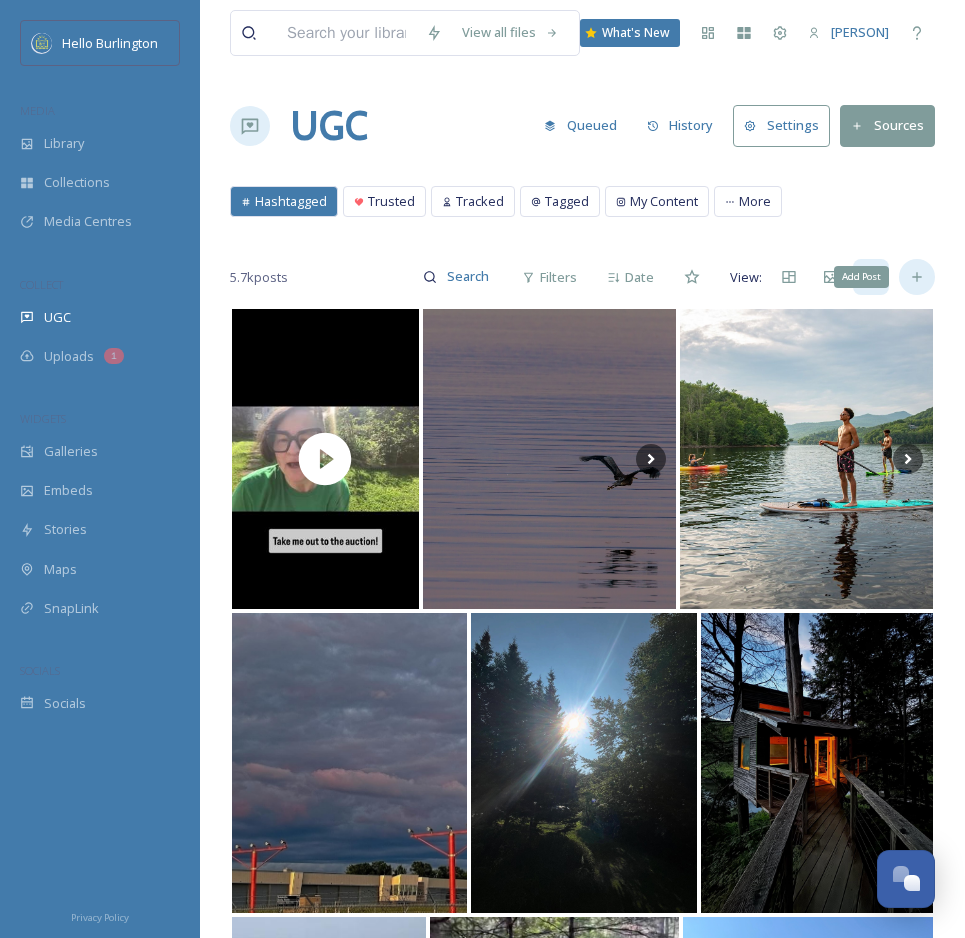 click 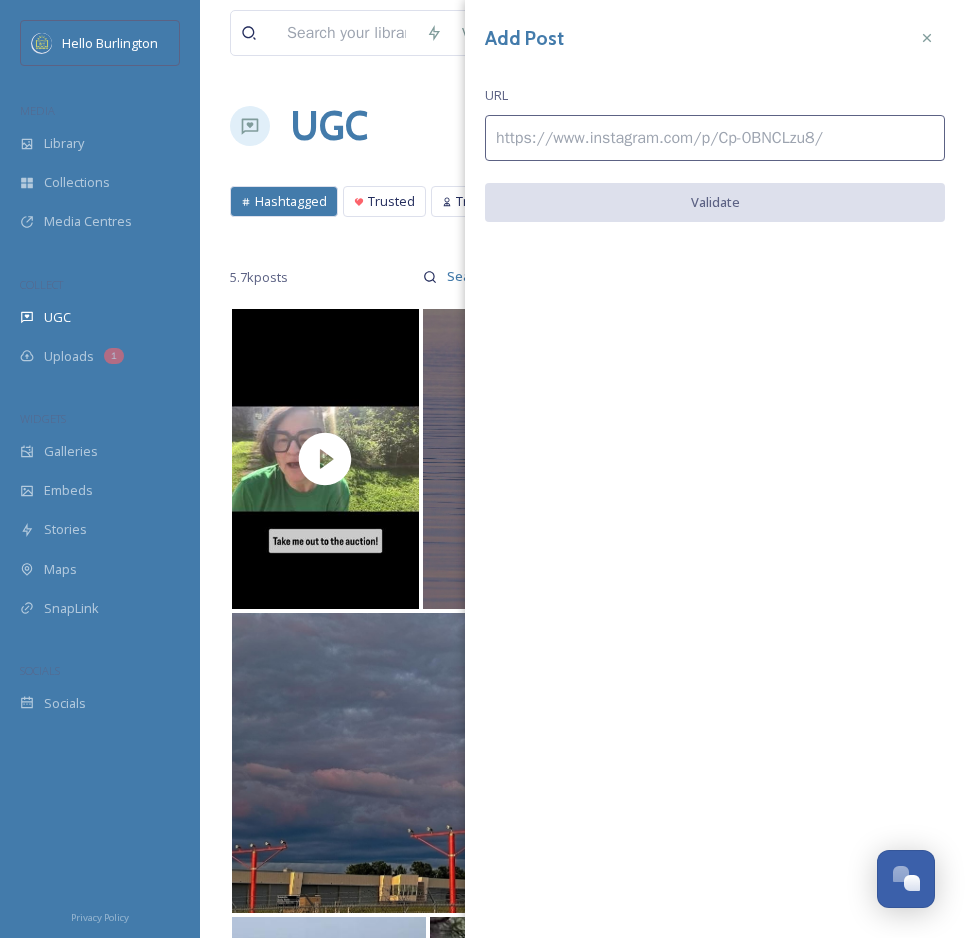 click at bounding box center (715, 138) 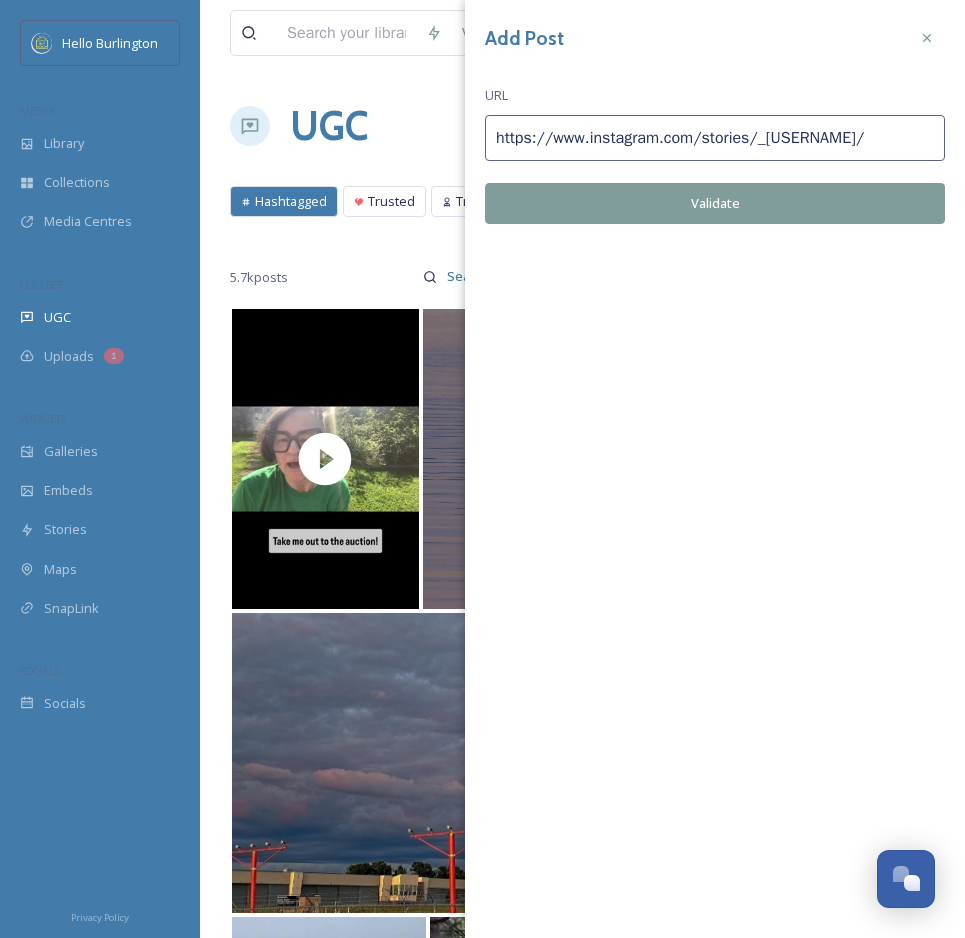 scroll, scrollTop: 0, scrollLeft: 84, axis: horizontal 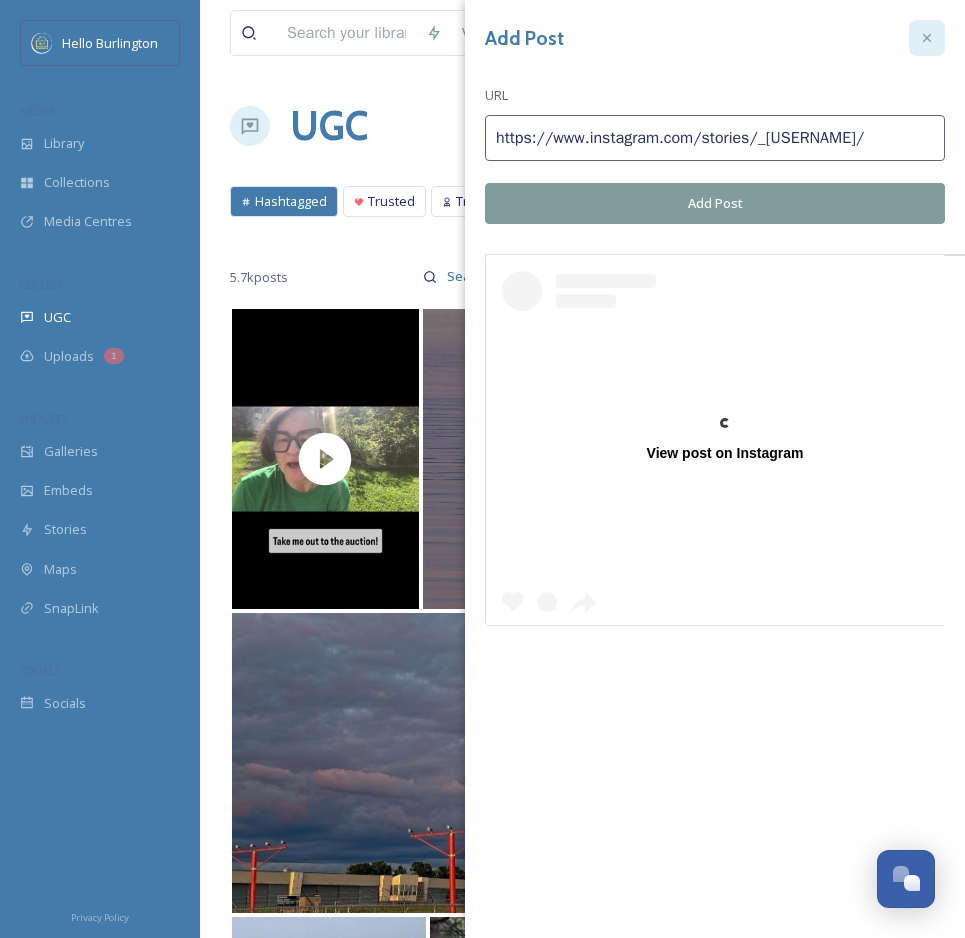 click 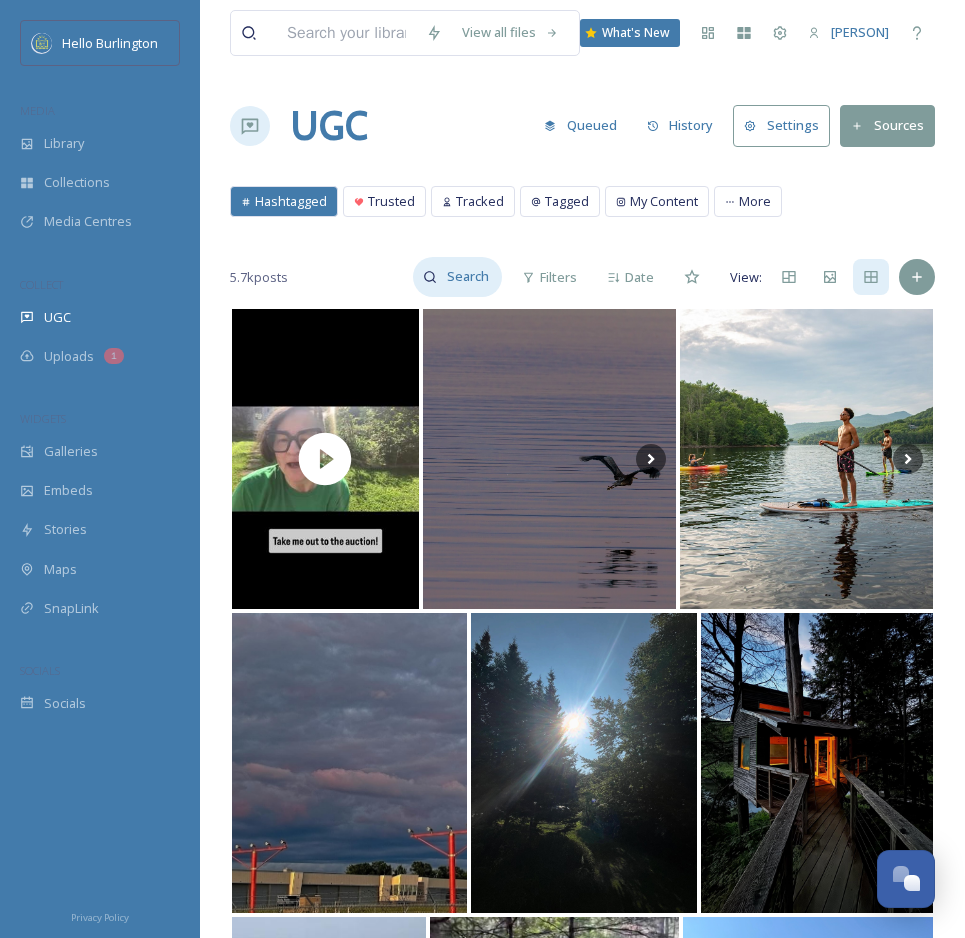 click at bounding box center [469, 277] 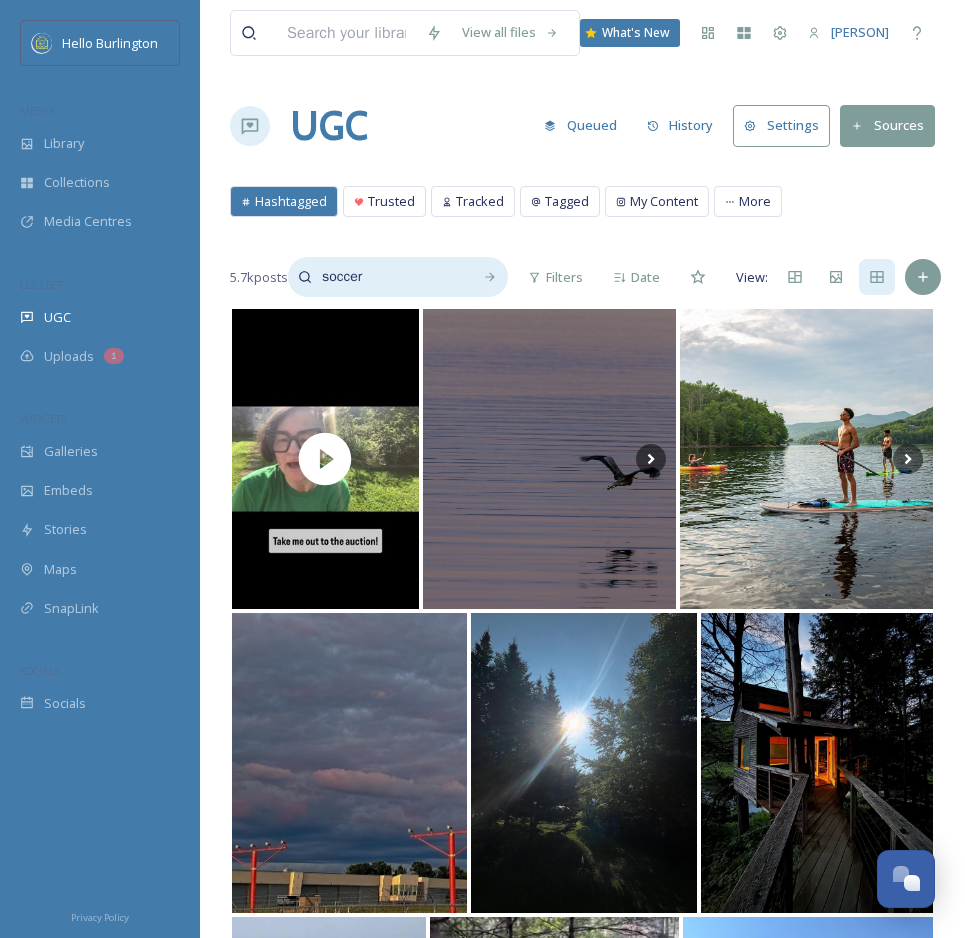 type on "soccer" 